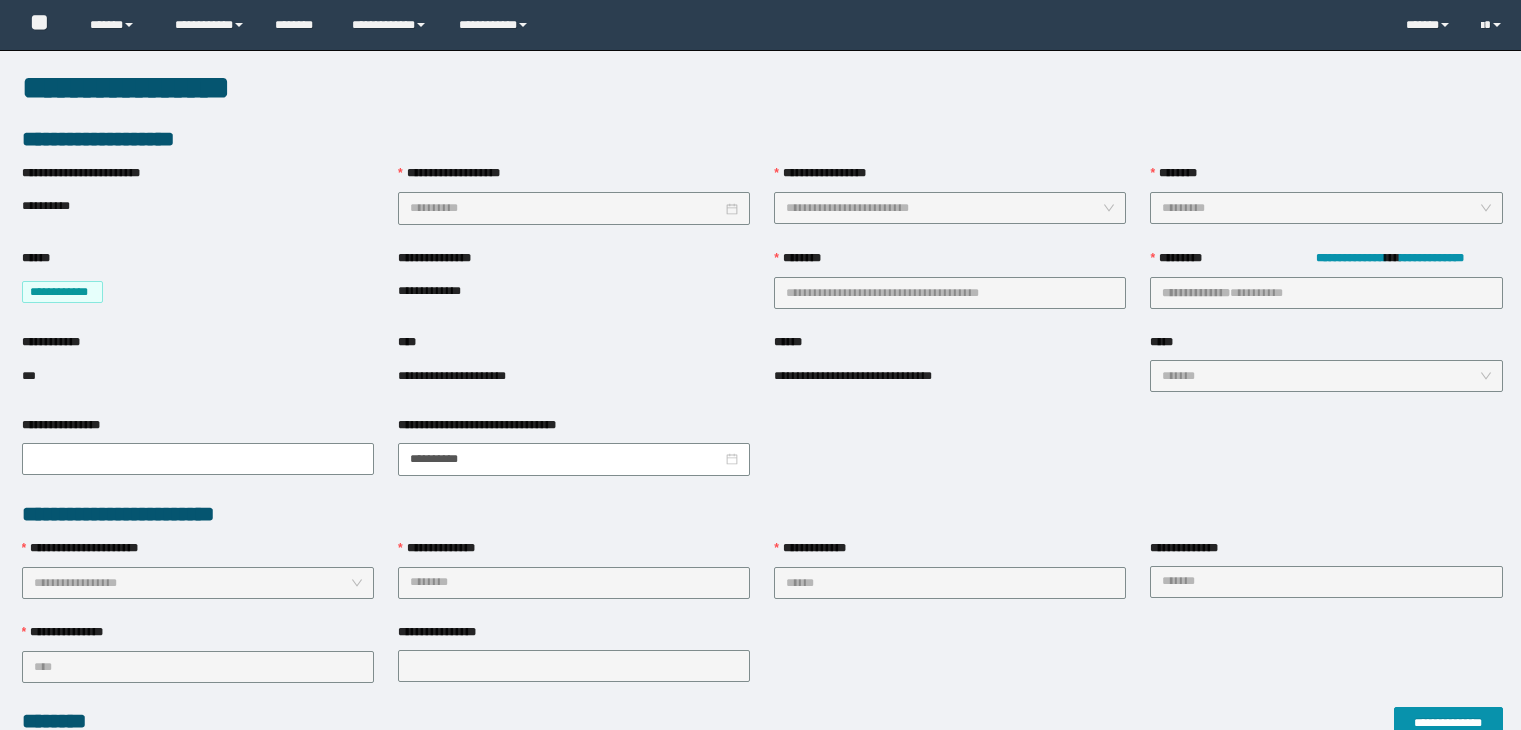 scroll, scrollTop: 0, scrollLeft: 0, axis: both 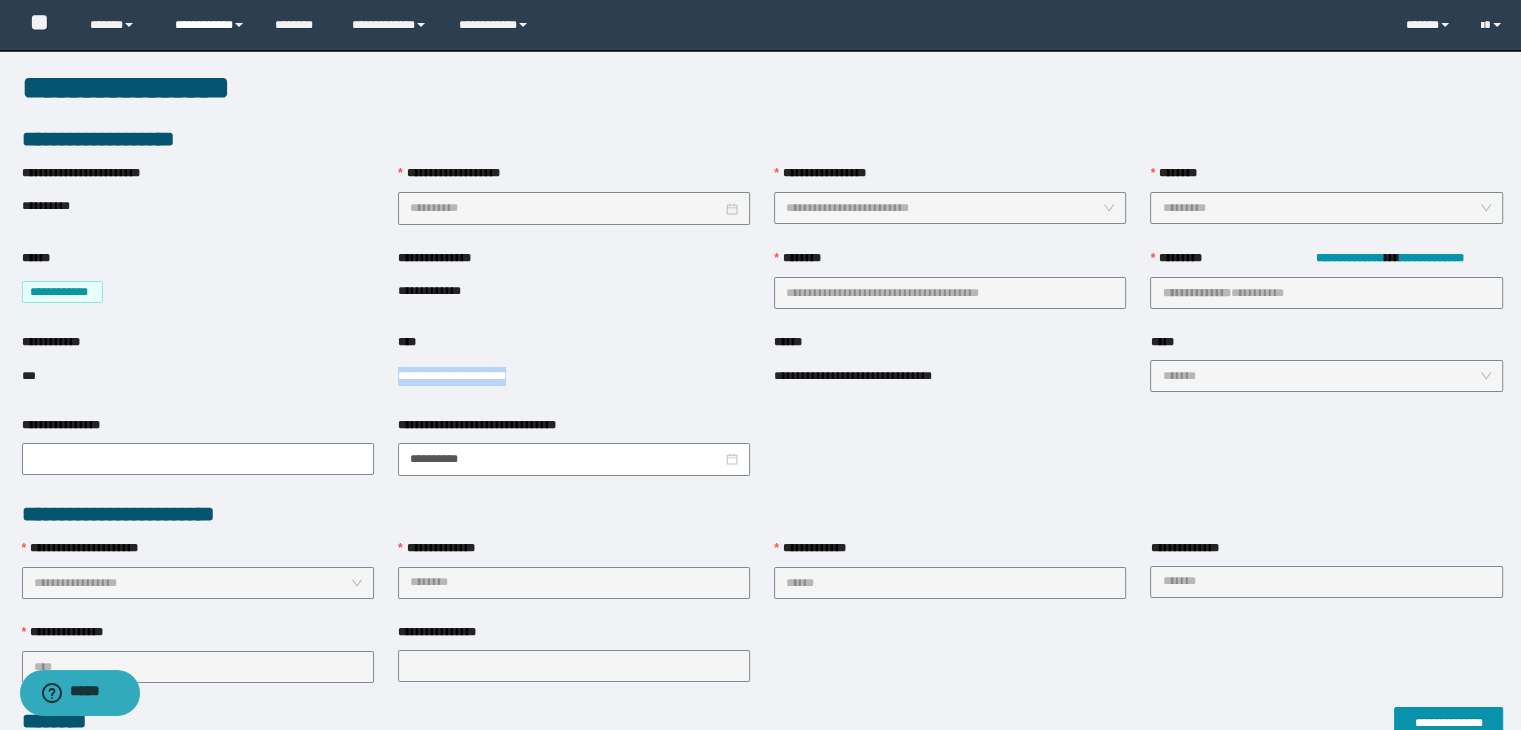 click on "**********" at bounding box center [210, 25] 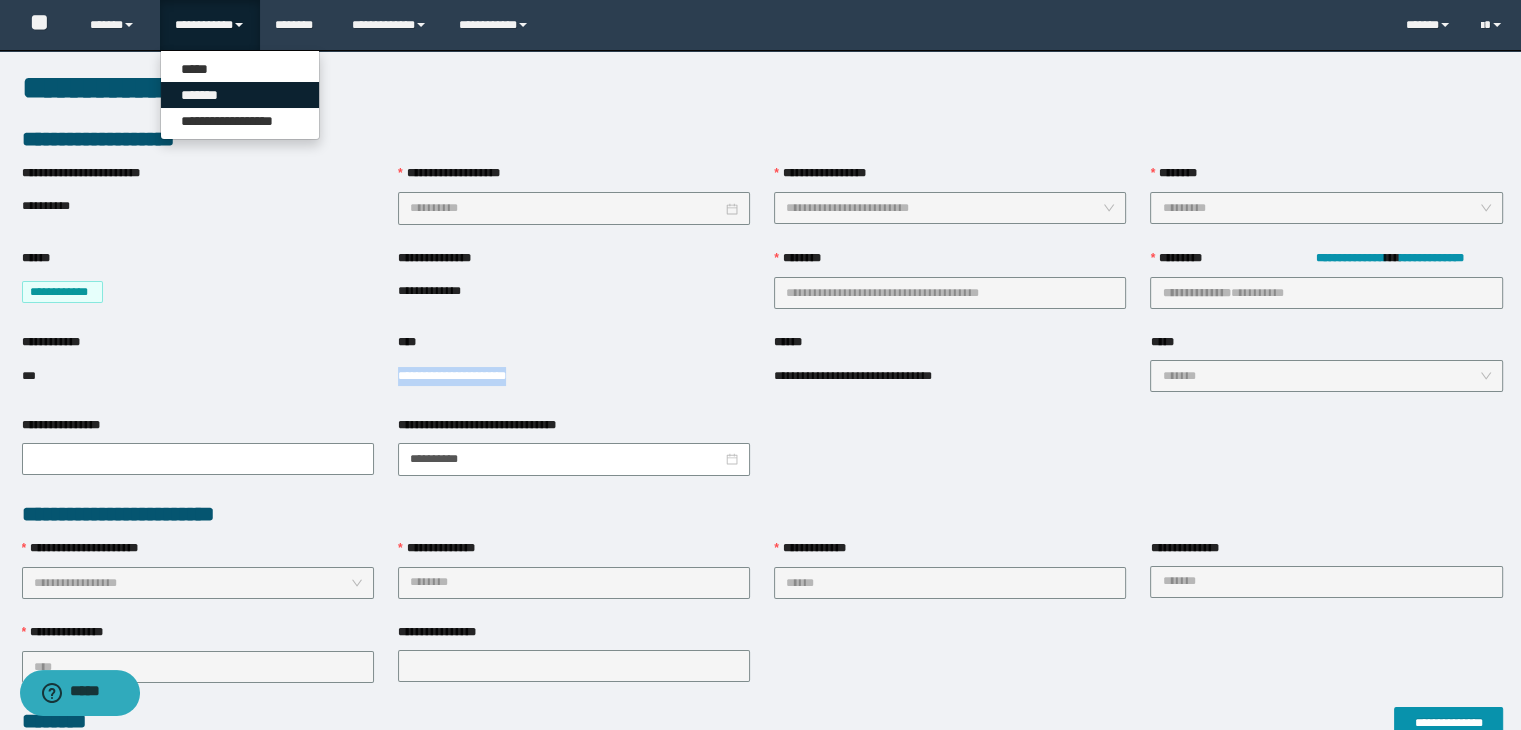 drag, startPoint x: 229, startPoint y: 92, endPoint x: 370, endPoint y: 97, distance: 141.08862 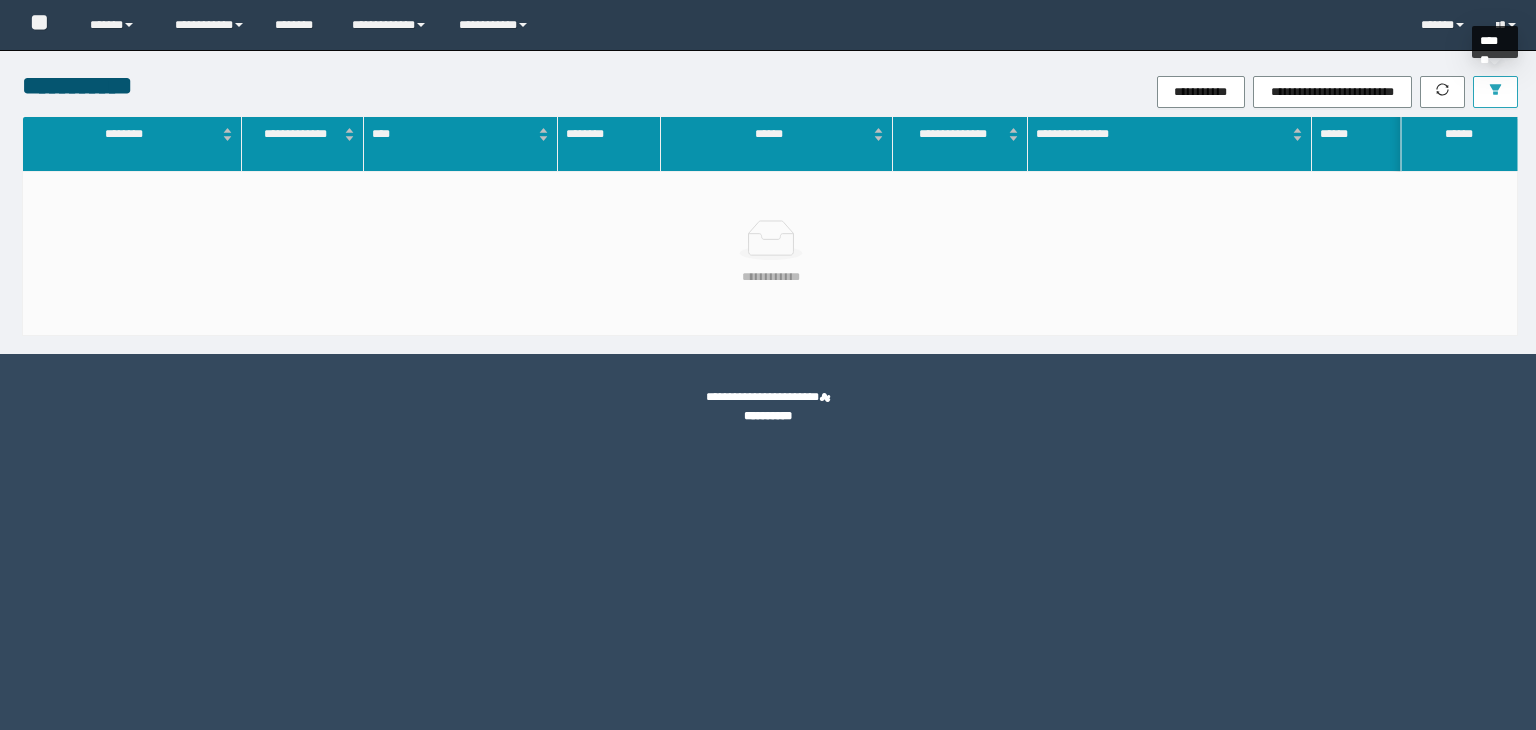scroll, scrollTop: 0, scrollLeft: 0, axis: both 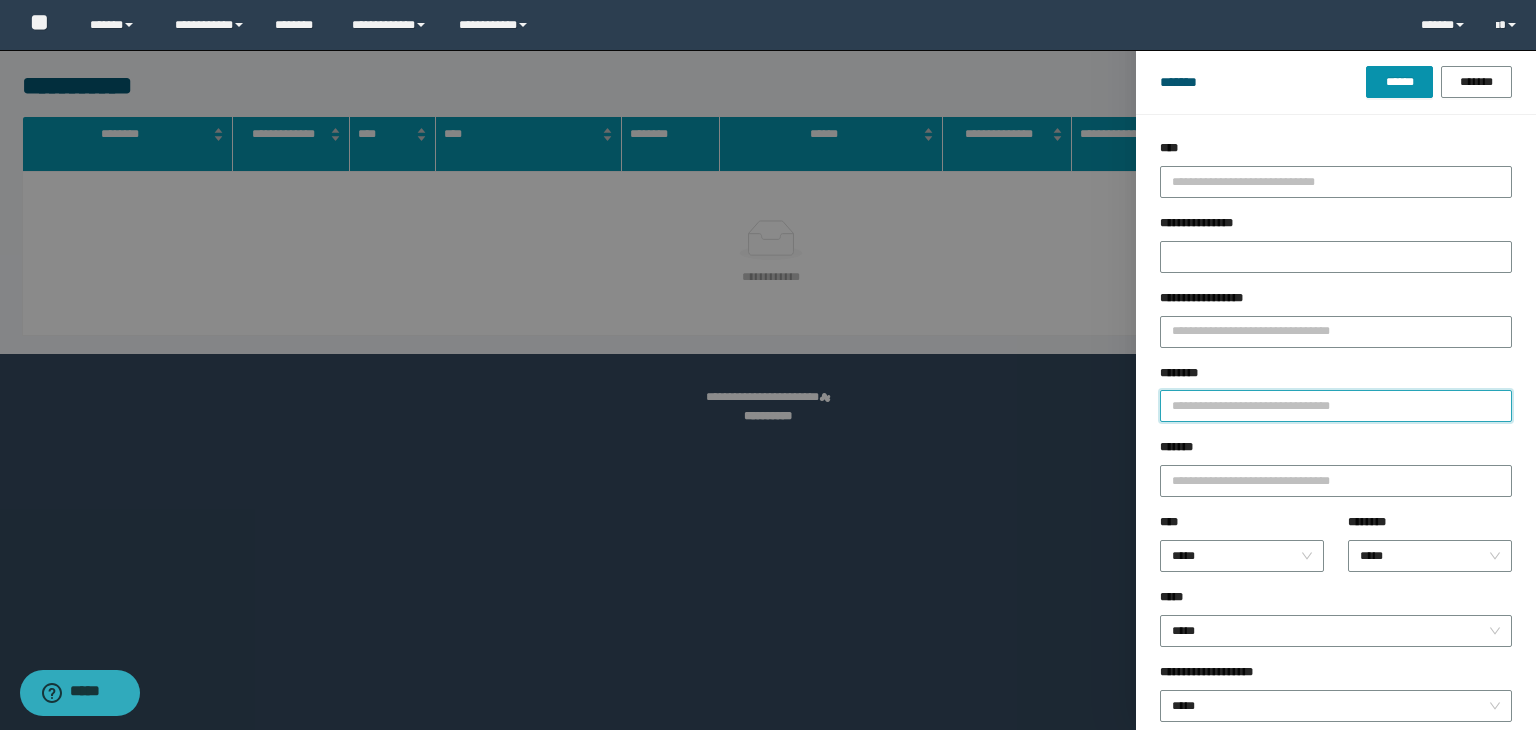 click on "********" at bounding box center [1336, 406] 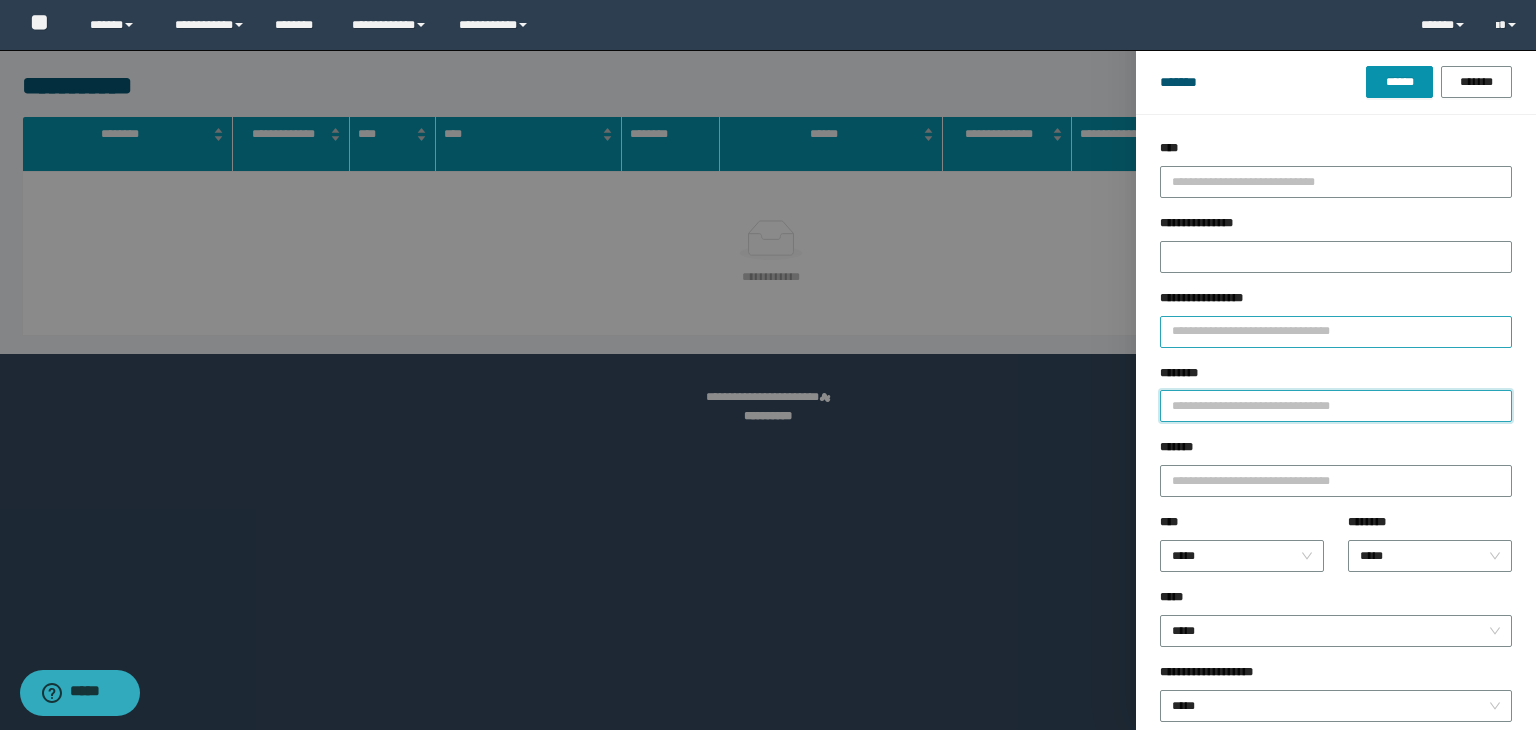paste on "********" 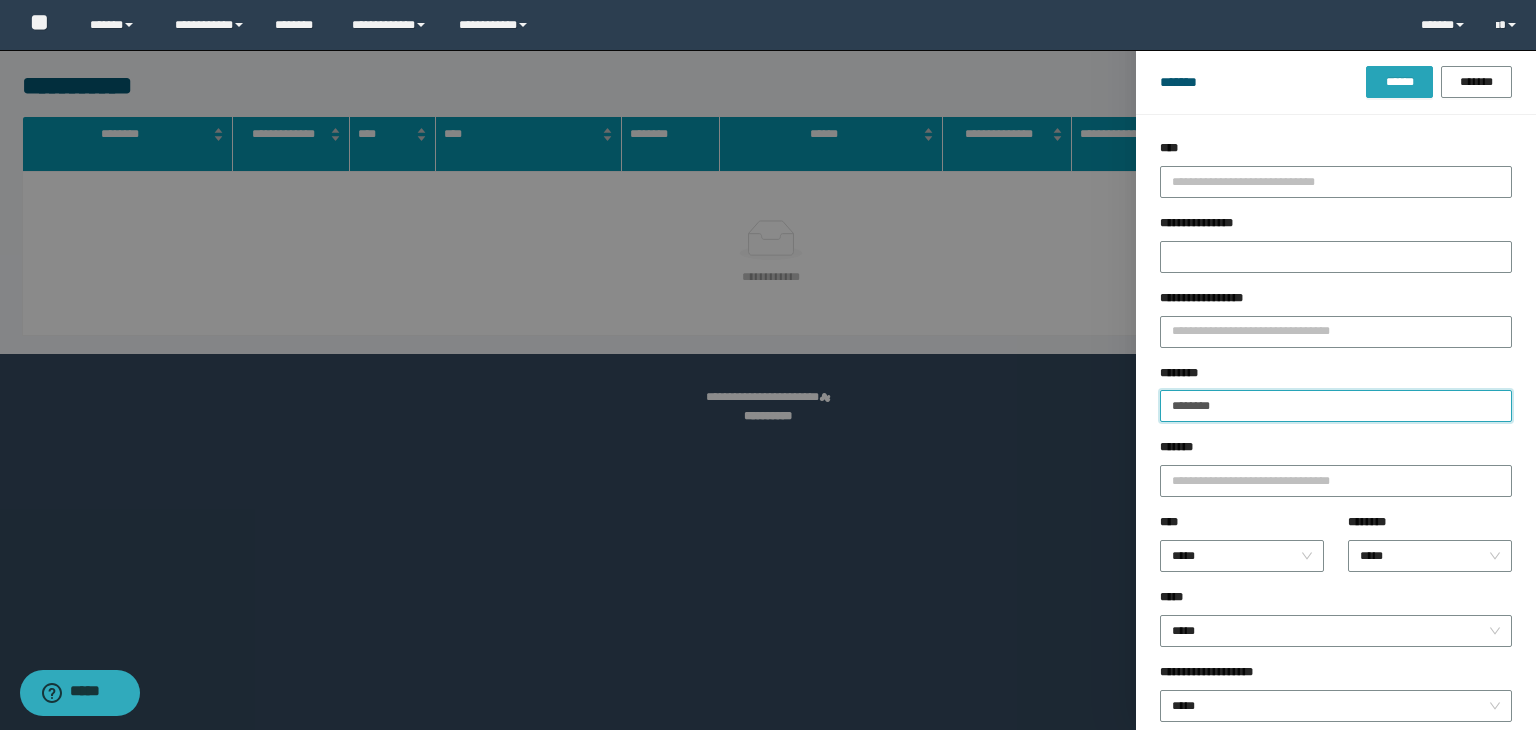 type on "********" 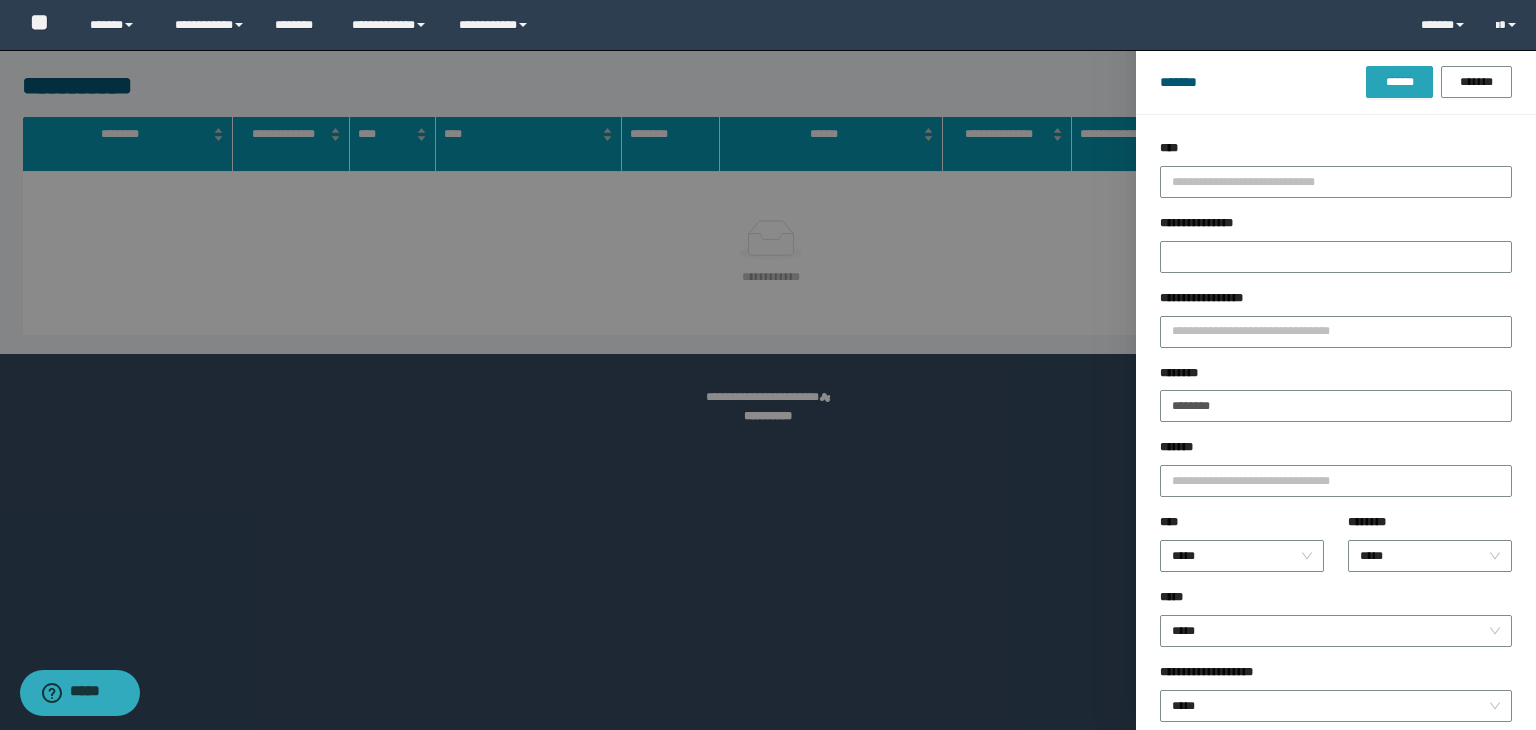 click on "******" at bounding box center [1399, 82] 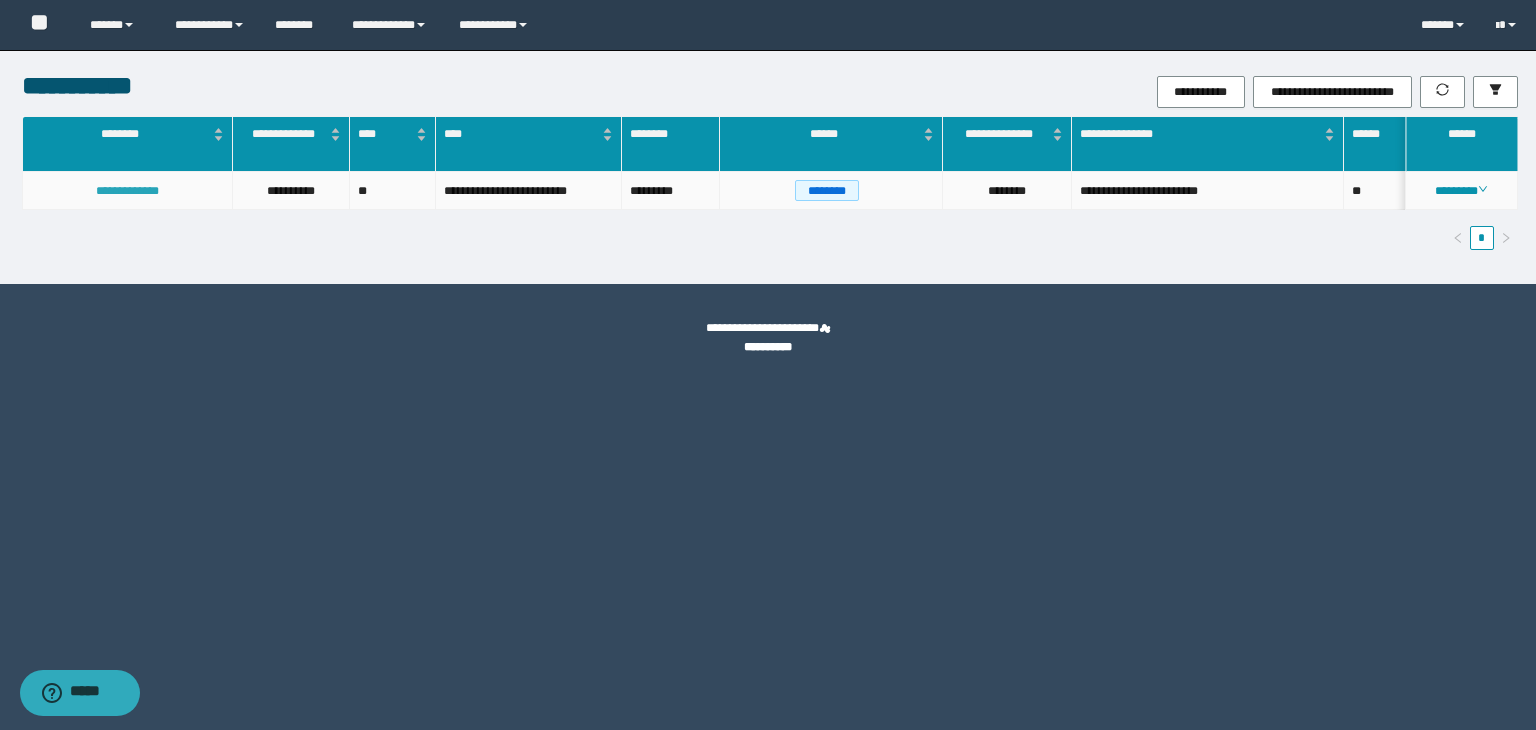 click on "**********" at bounding box center (127, 191) 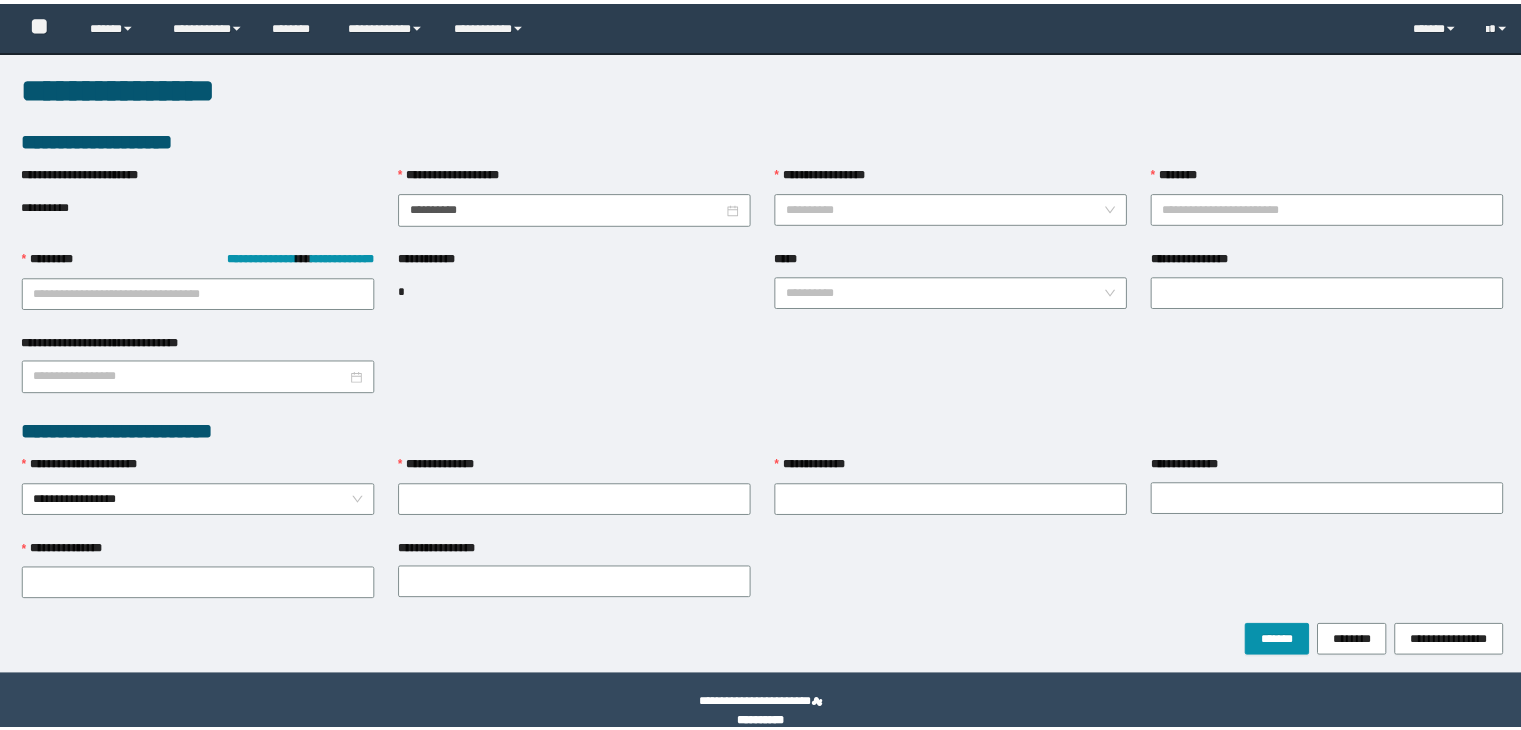 scroll, scrollTop: 0, scrollLeft: 0, axis: both 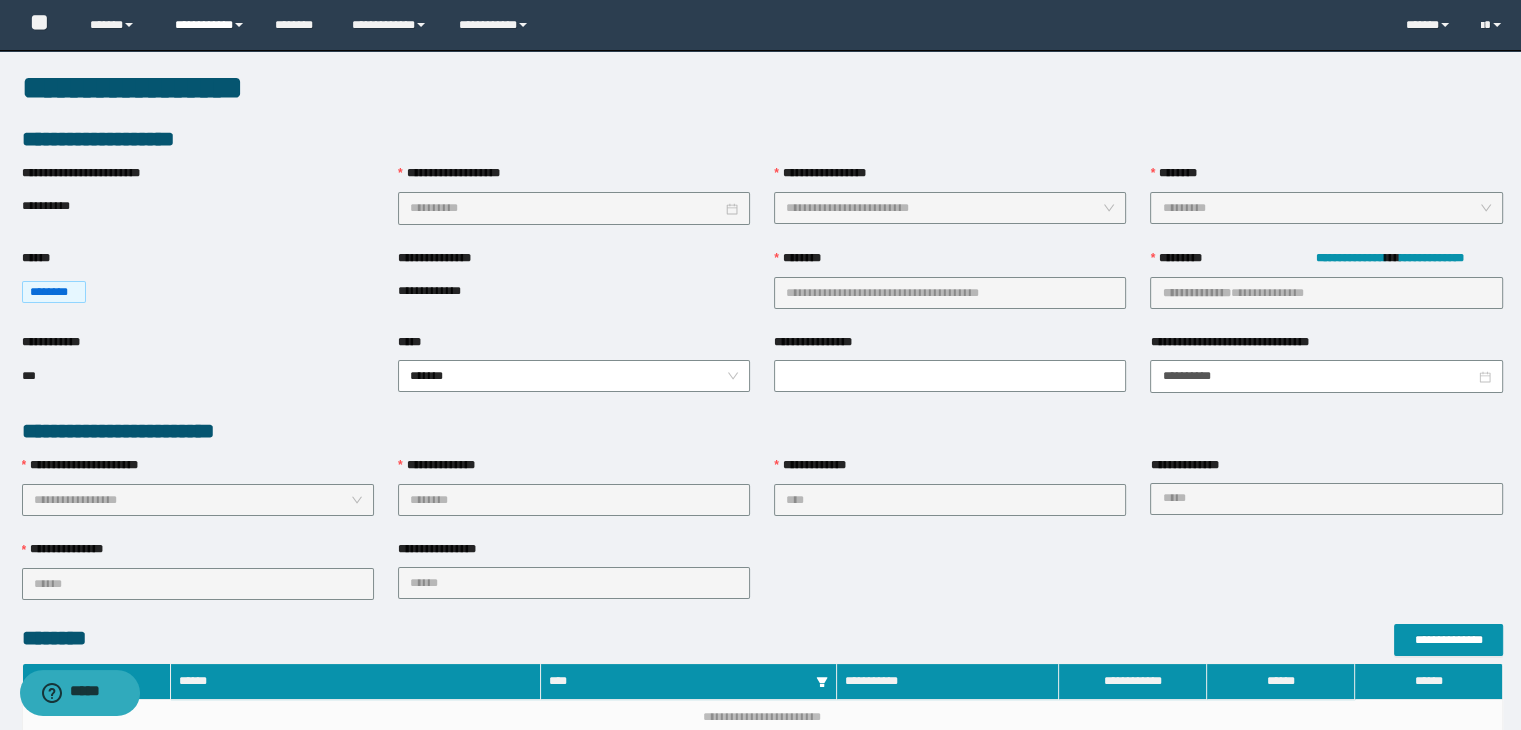 click on "**********" at bounding box center [210, 25] 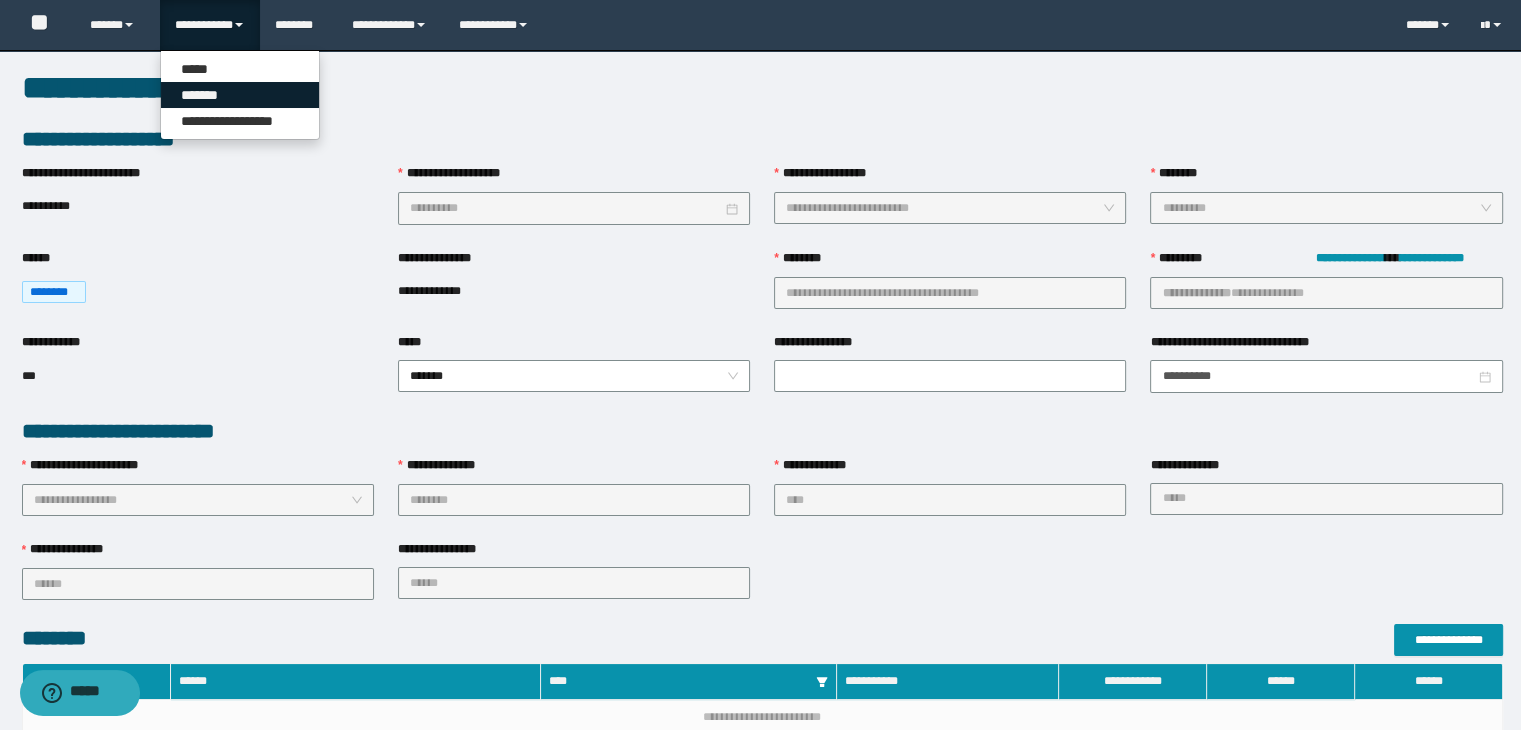 click on "*******" at bounding box center [240, 95] 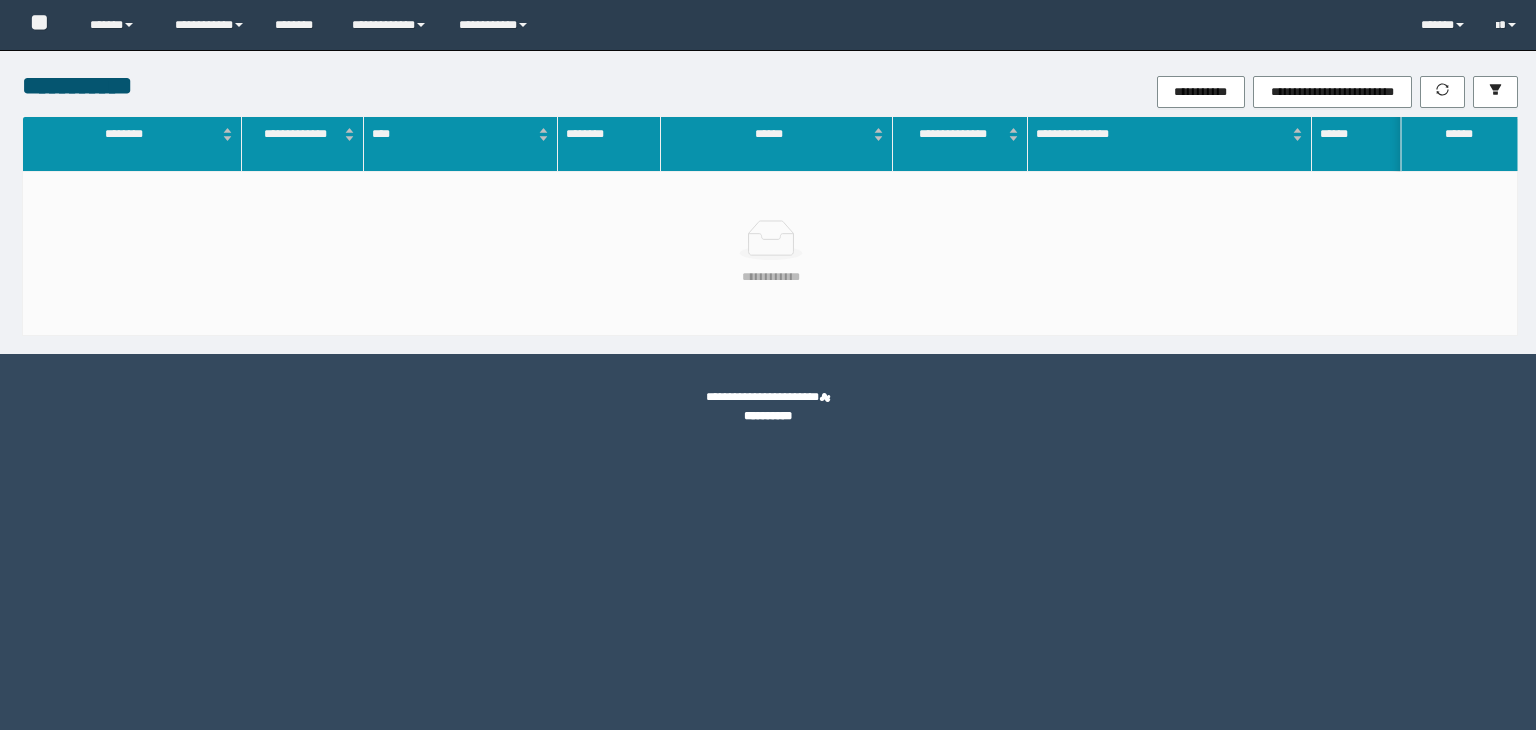 scroll, scrollTop: 0, scrollLeft: 0, axis: both 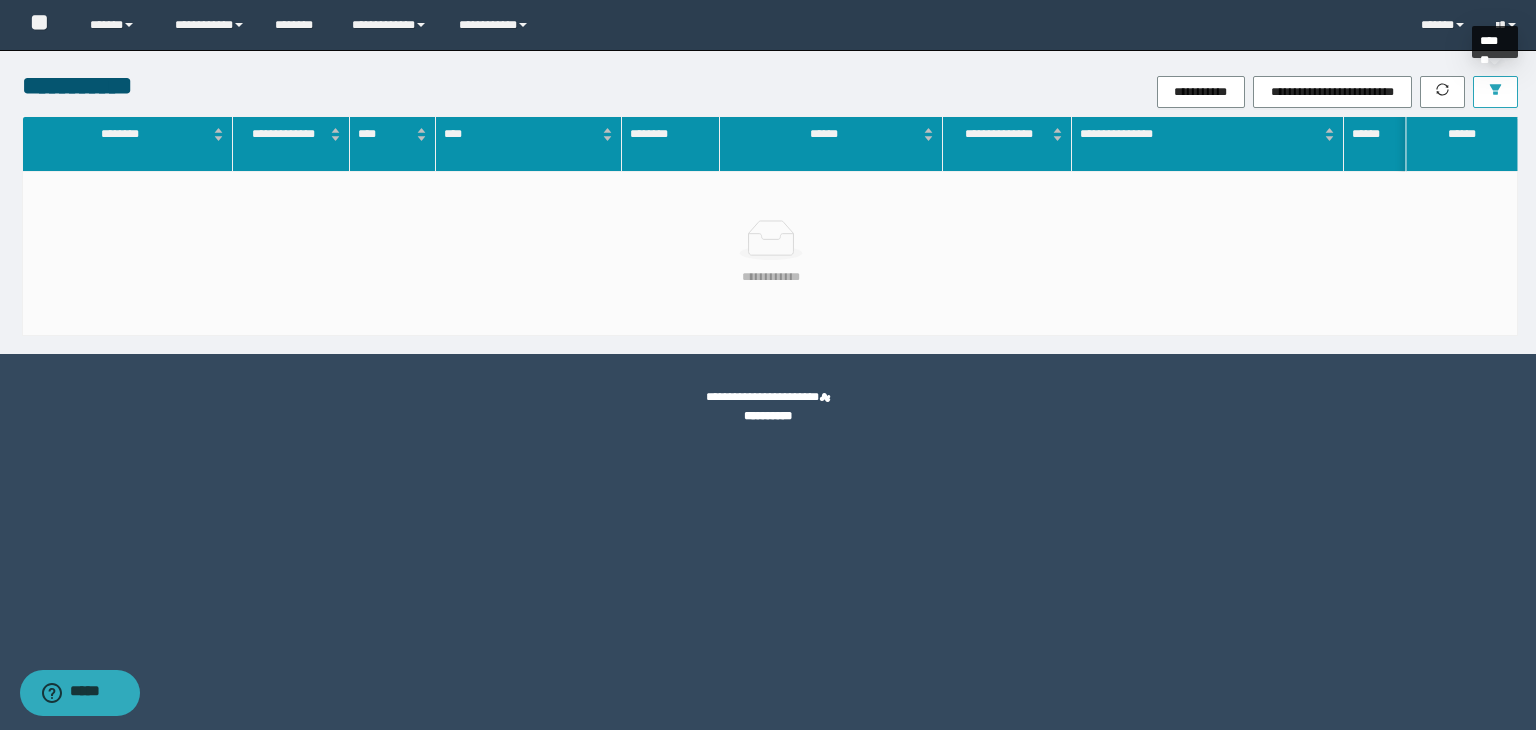click at bounding box center (1495, 92) 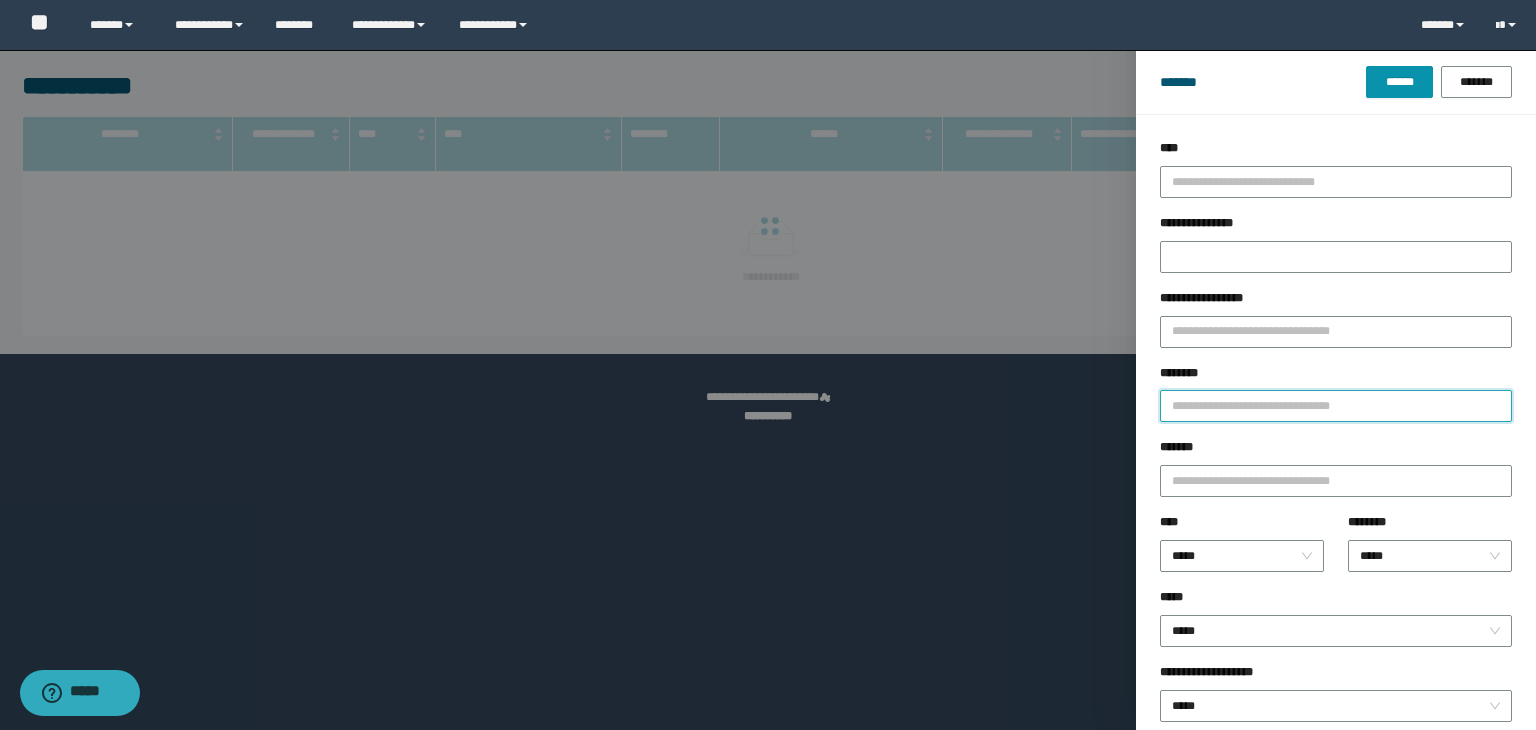 click on "********" at bounding box center [1336, 406] 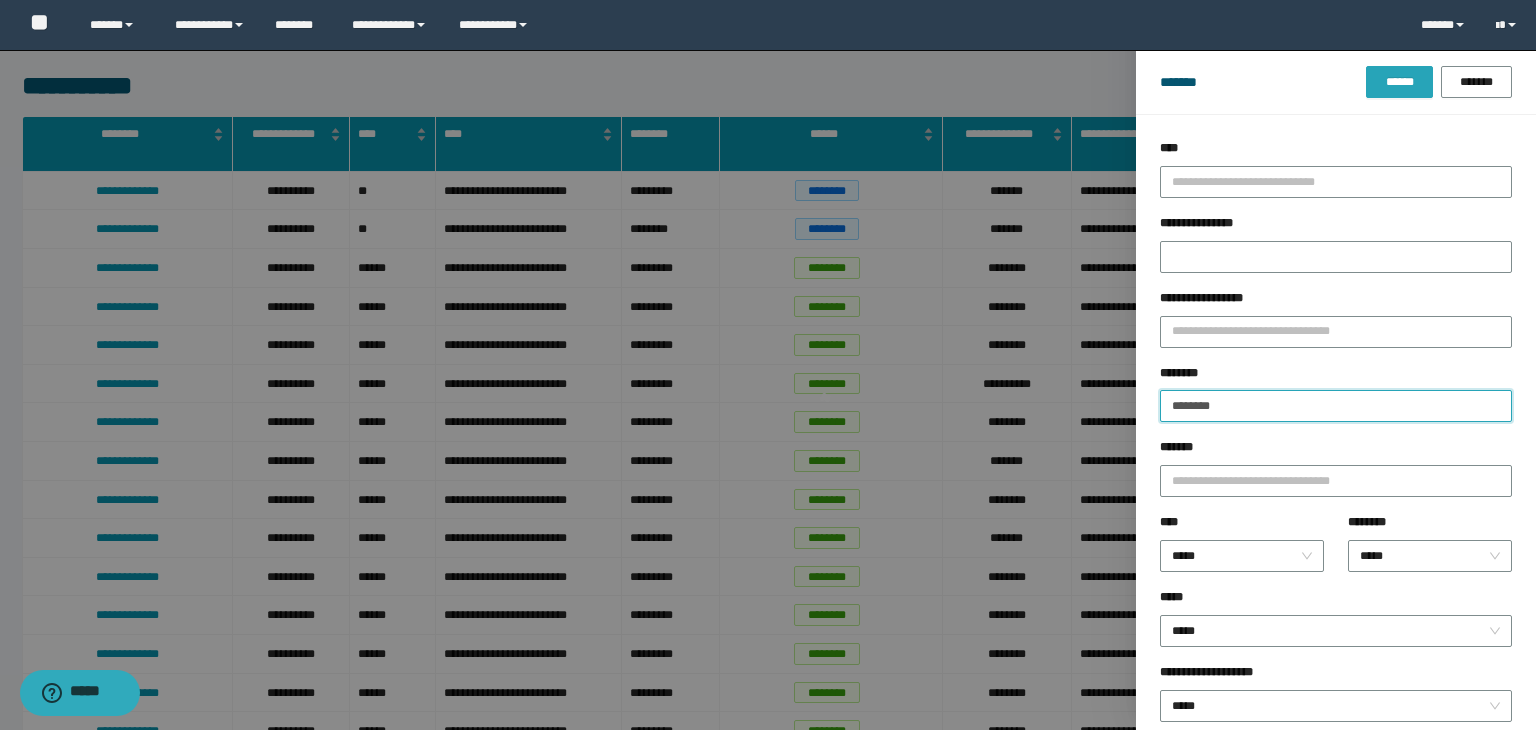 type on "********" 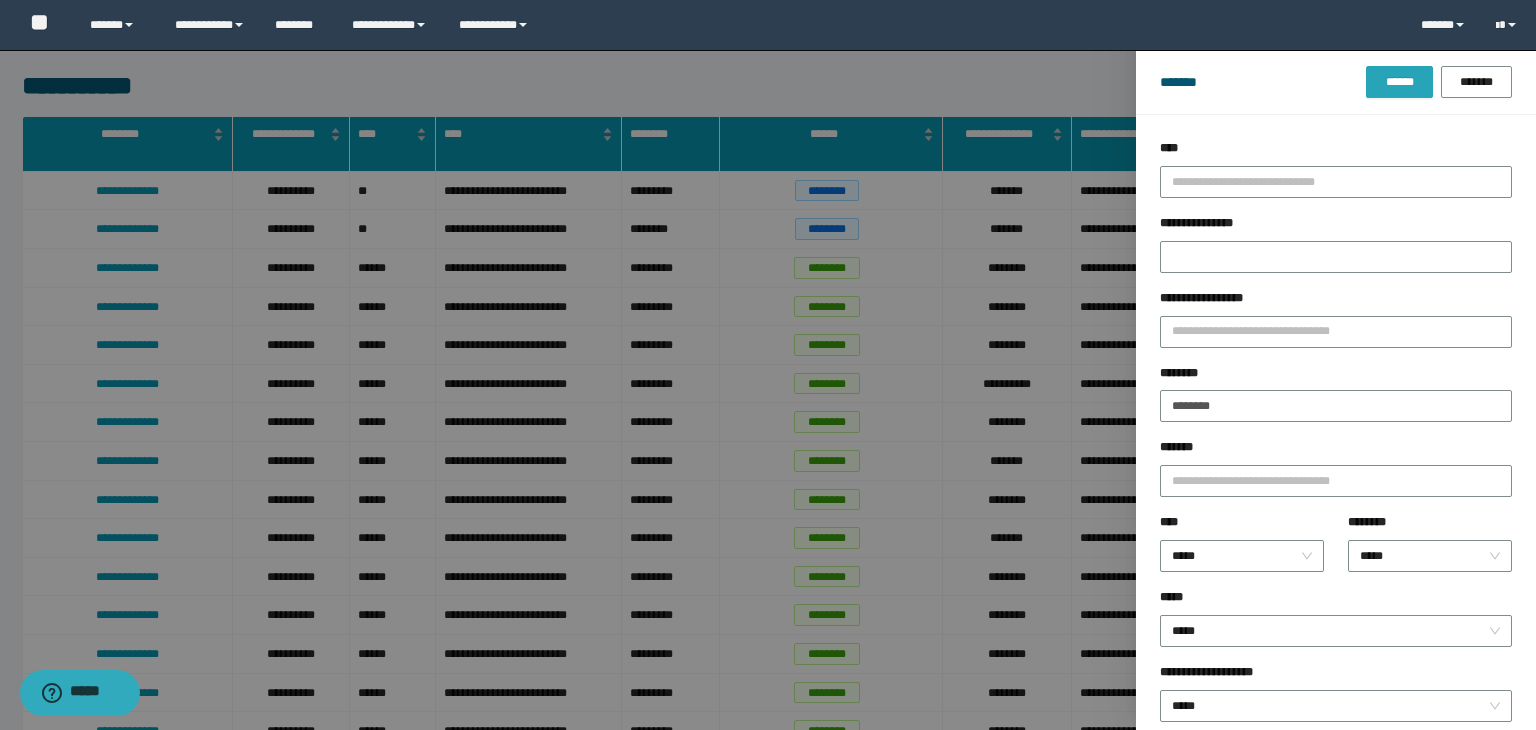 click on "******" at bounding box center [1399, 82] 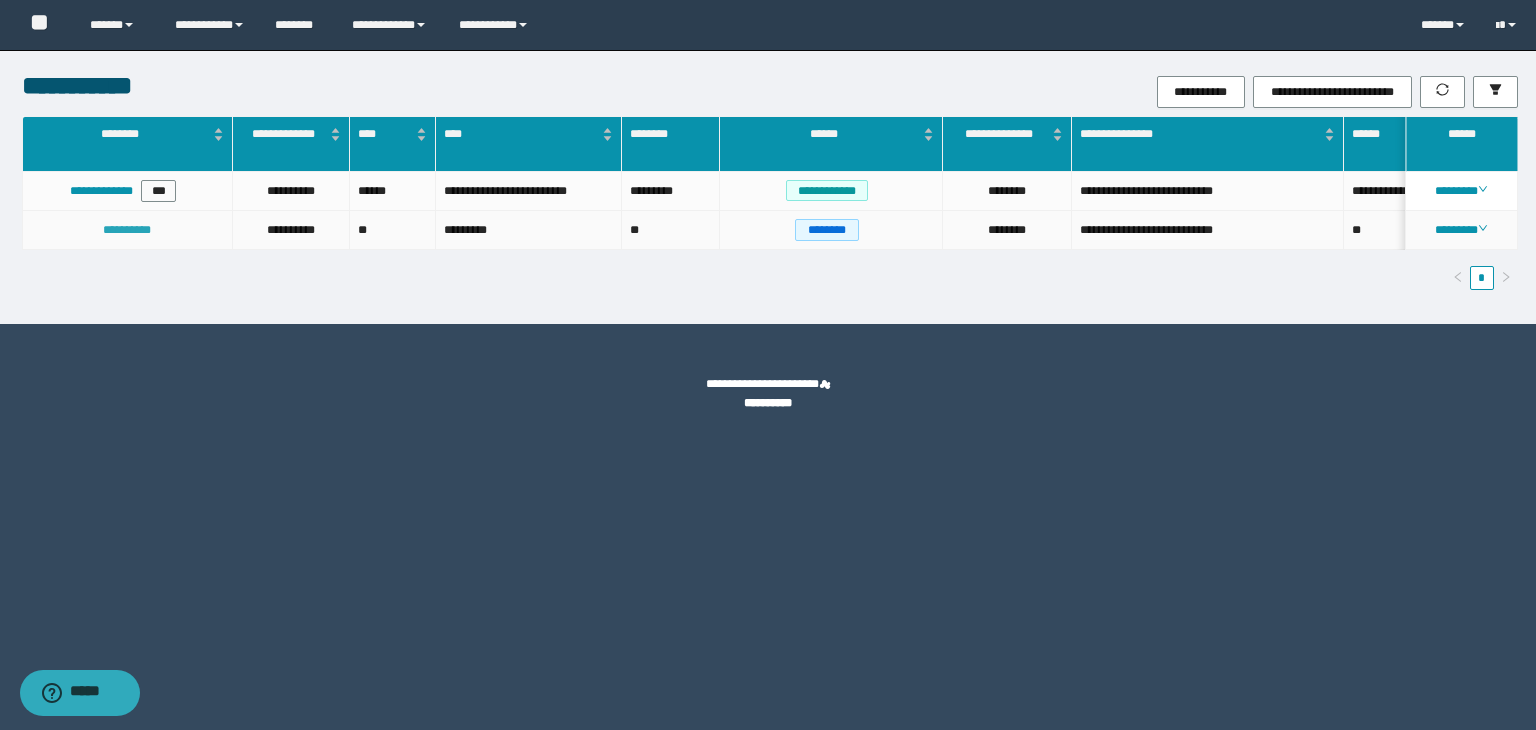 click on "**********" at bounding box center [127, 230] 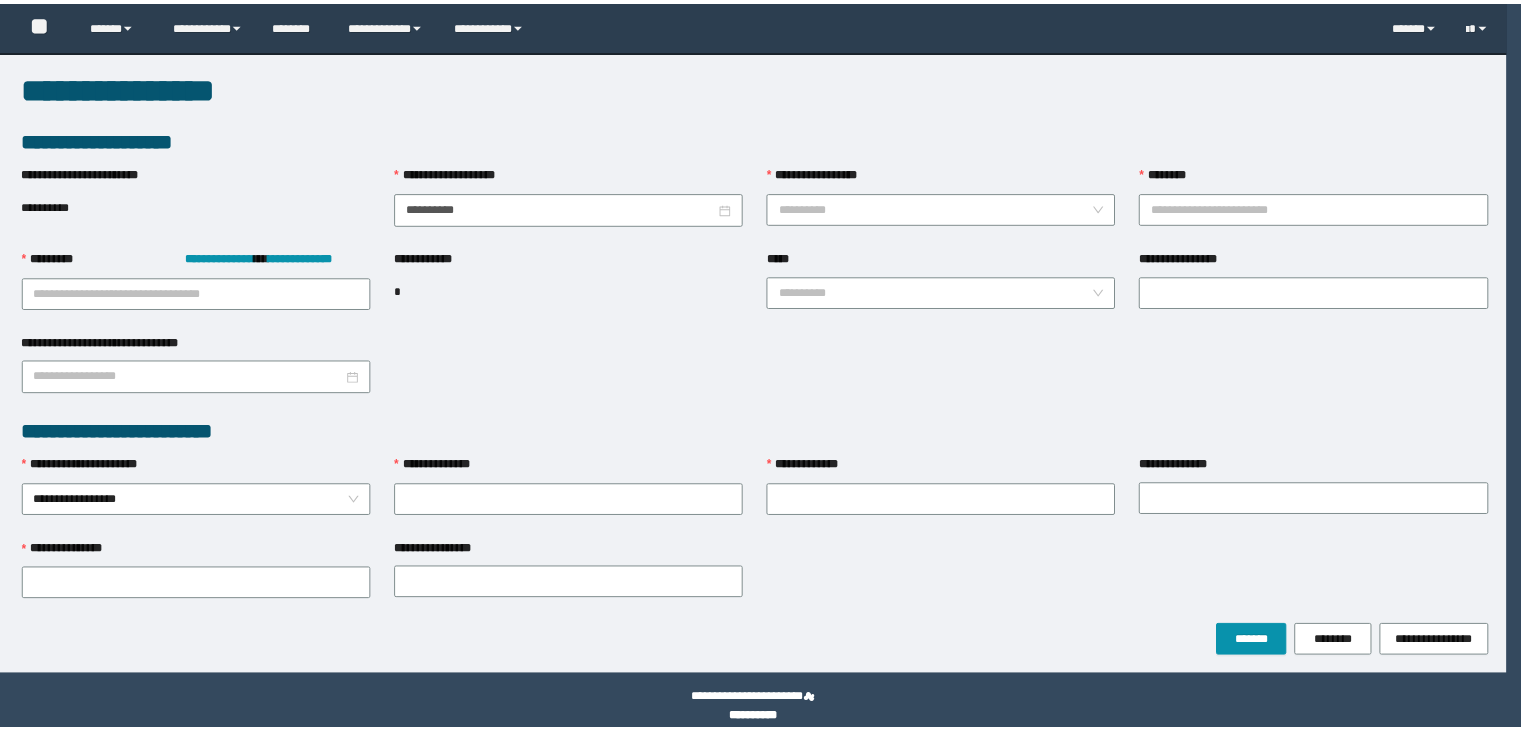scroll, scrollTop: 0, scrollLeft: 0, axis: both 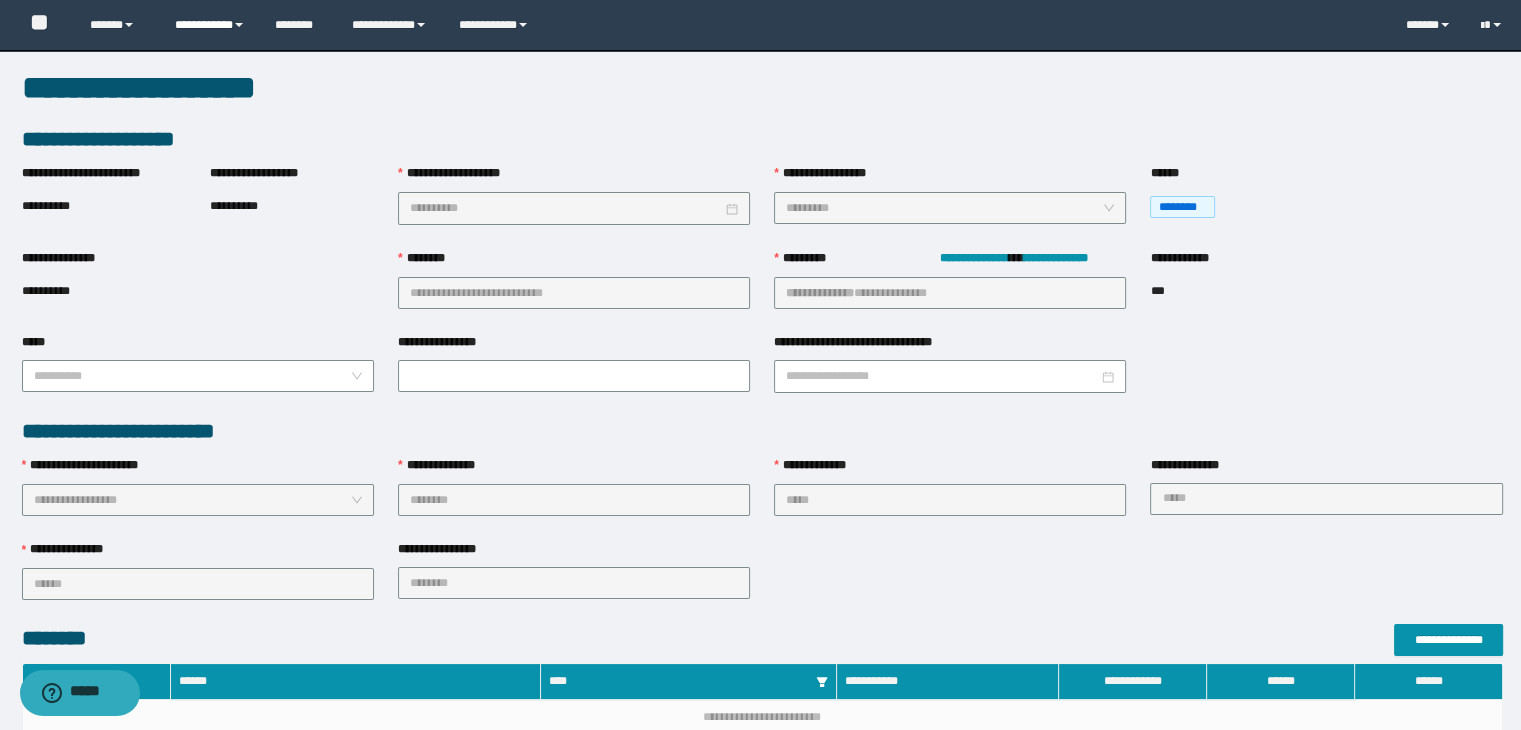 click on "**********" at bounding box center (210, 25) 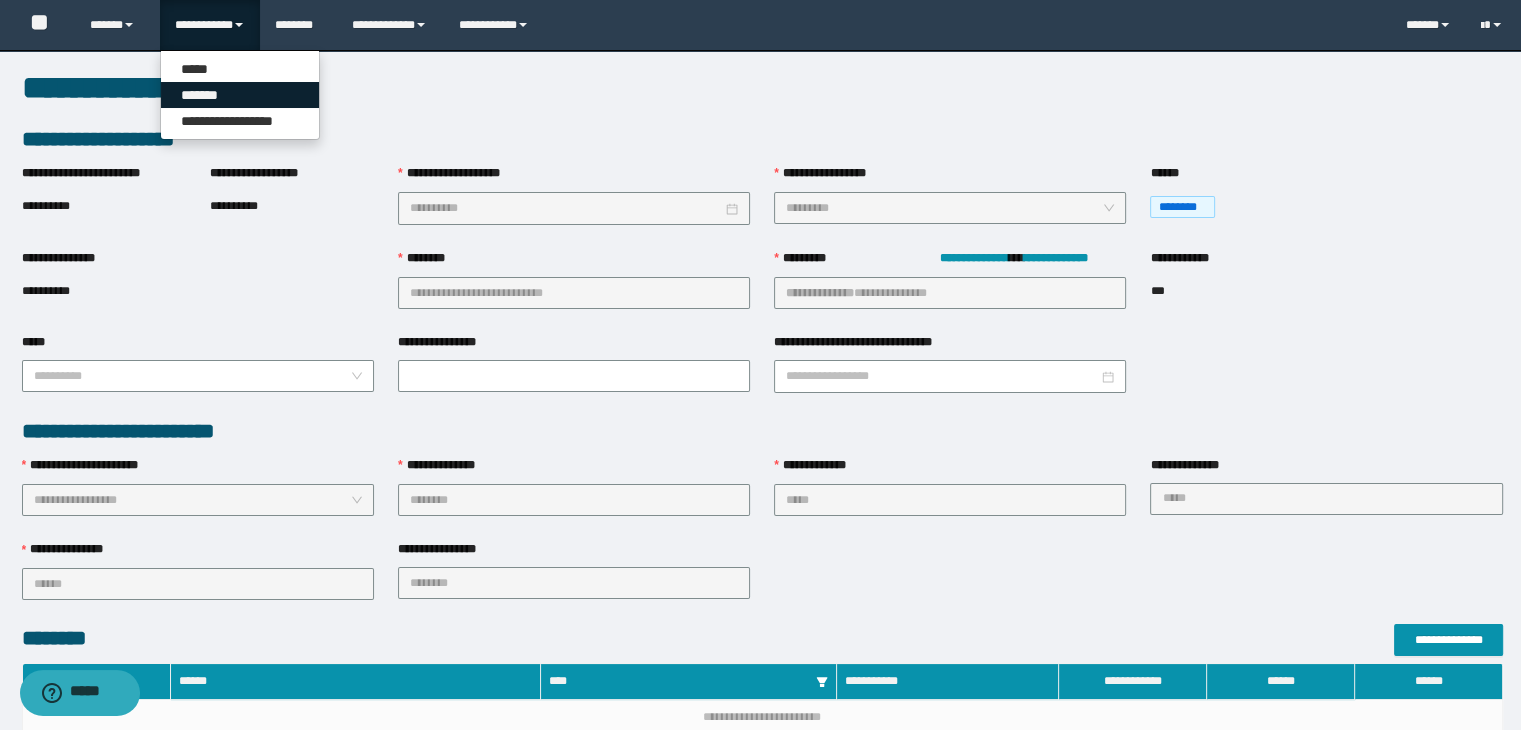click on "*******" at bounding box center [240, 95] 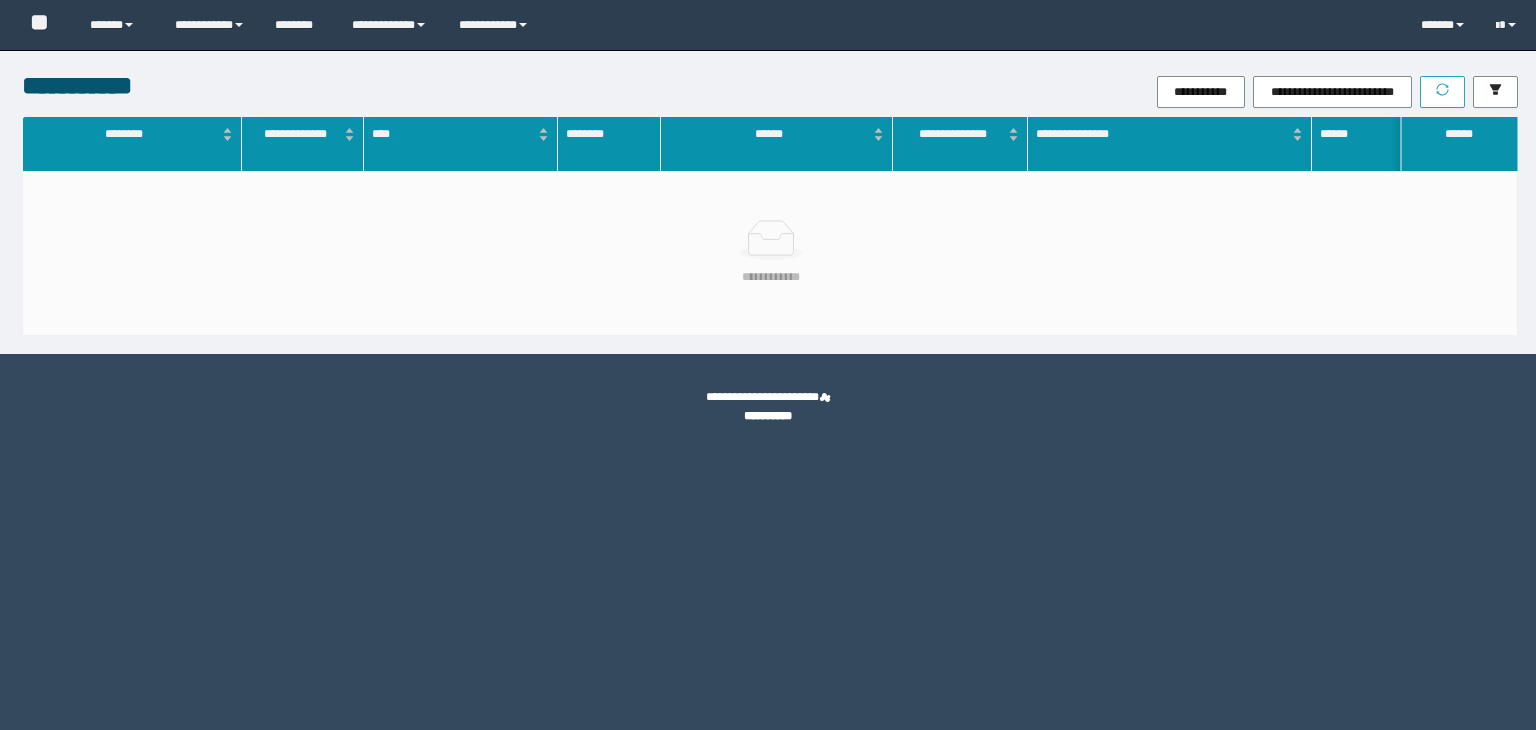 scroll, scrollTop: 0, scrollLeft: 0, axis: both 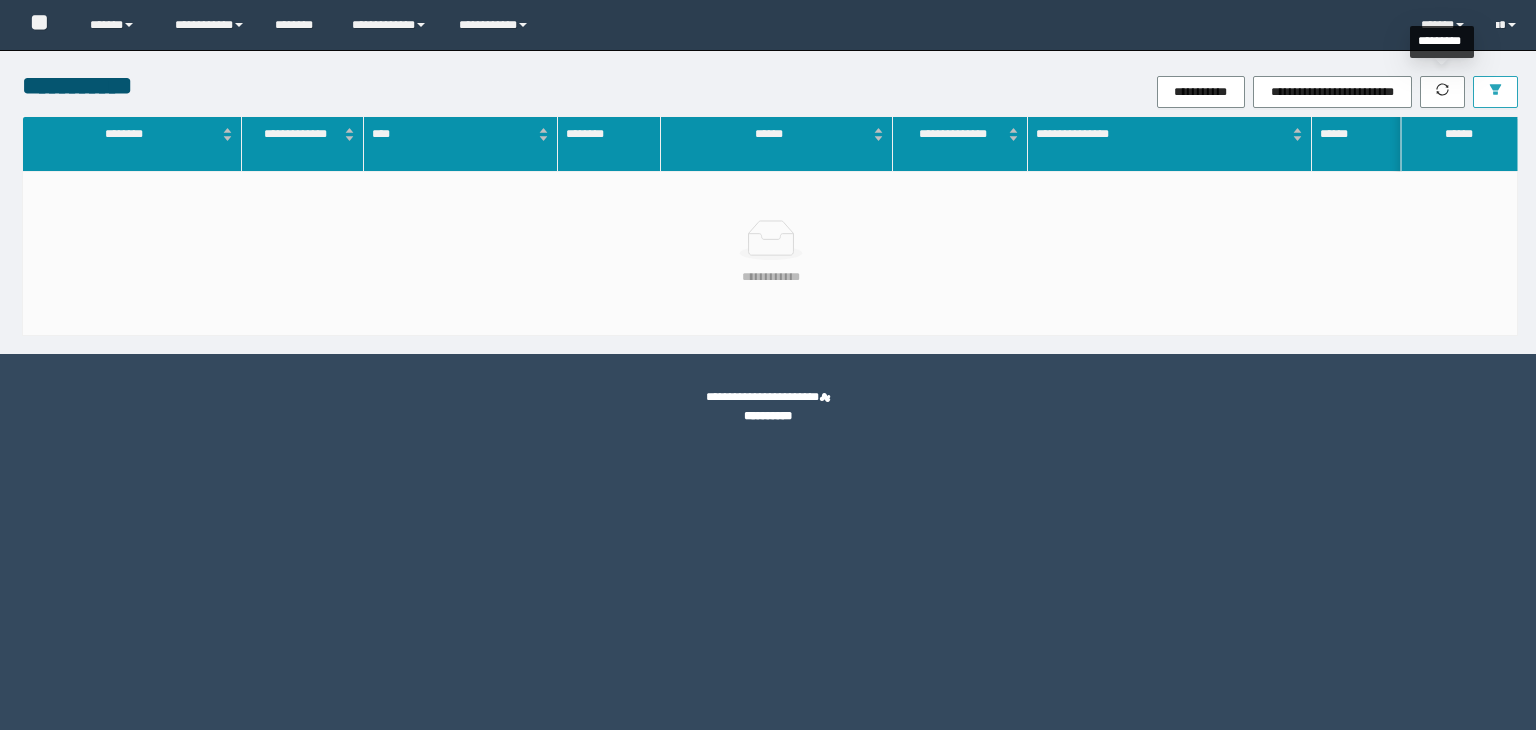 click at bounding box center [1495, 92] 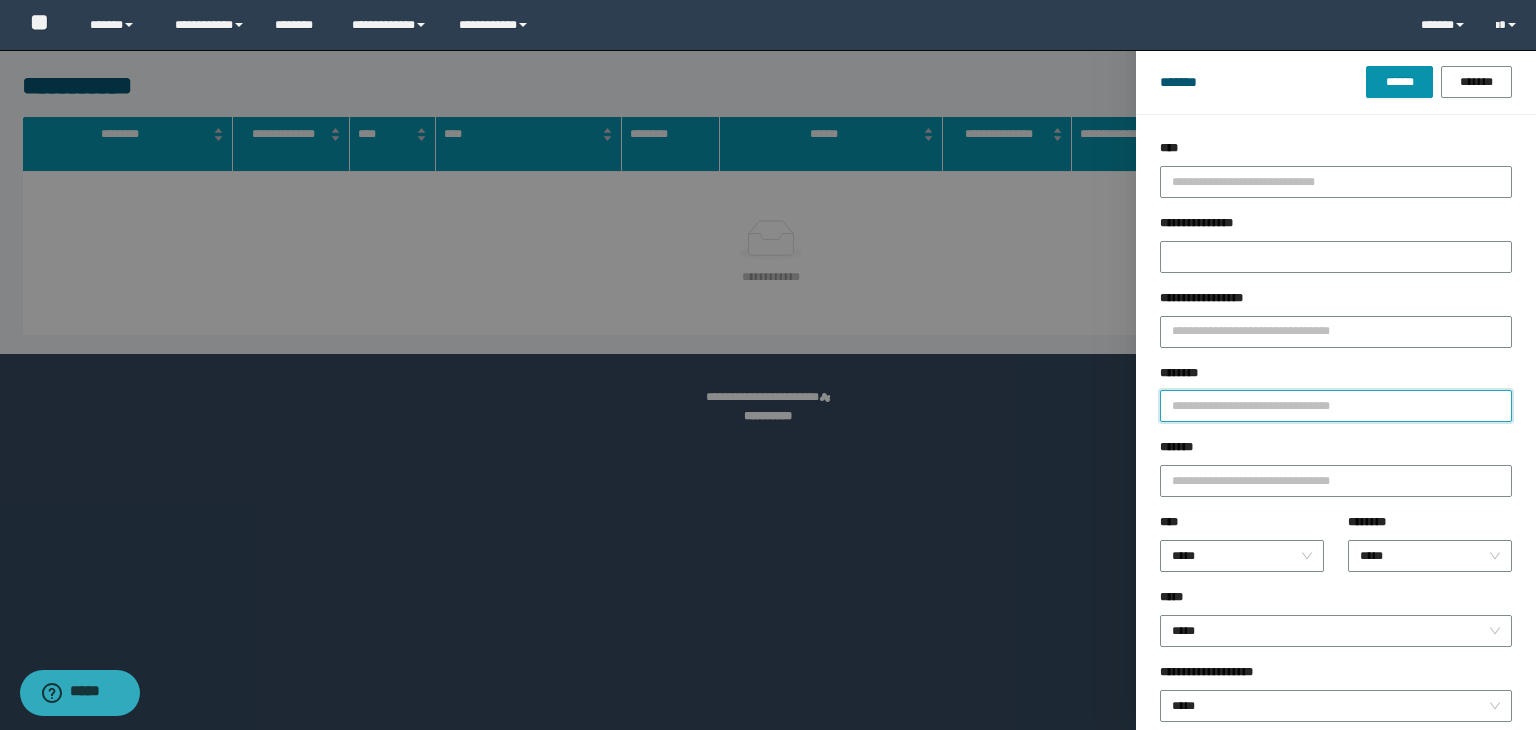 click on "********" at bounding box center [1336, 406] 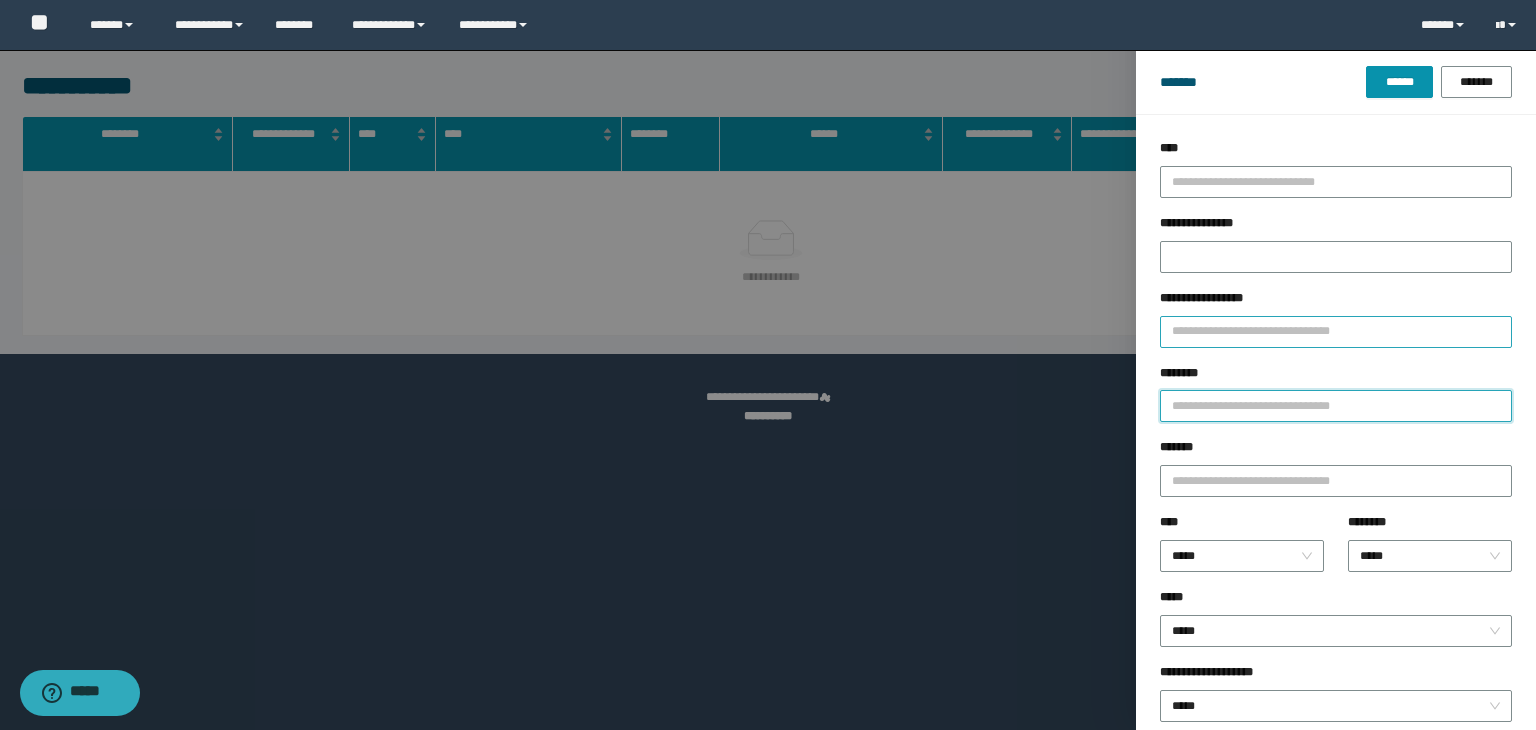 type on "**********" 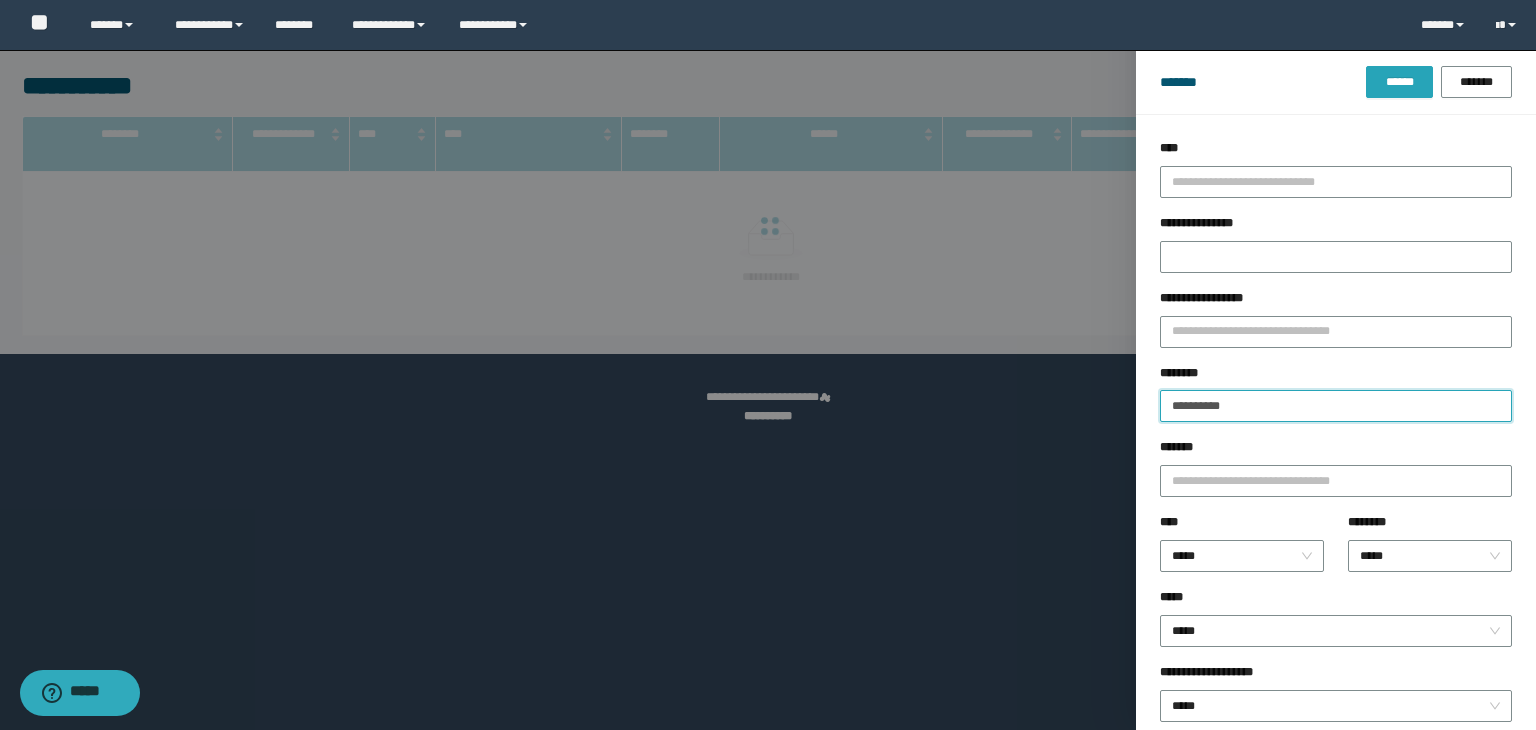 type on "**********" 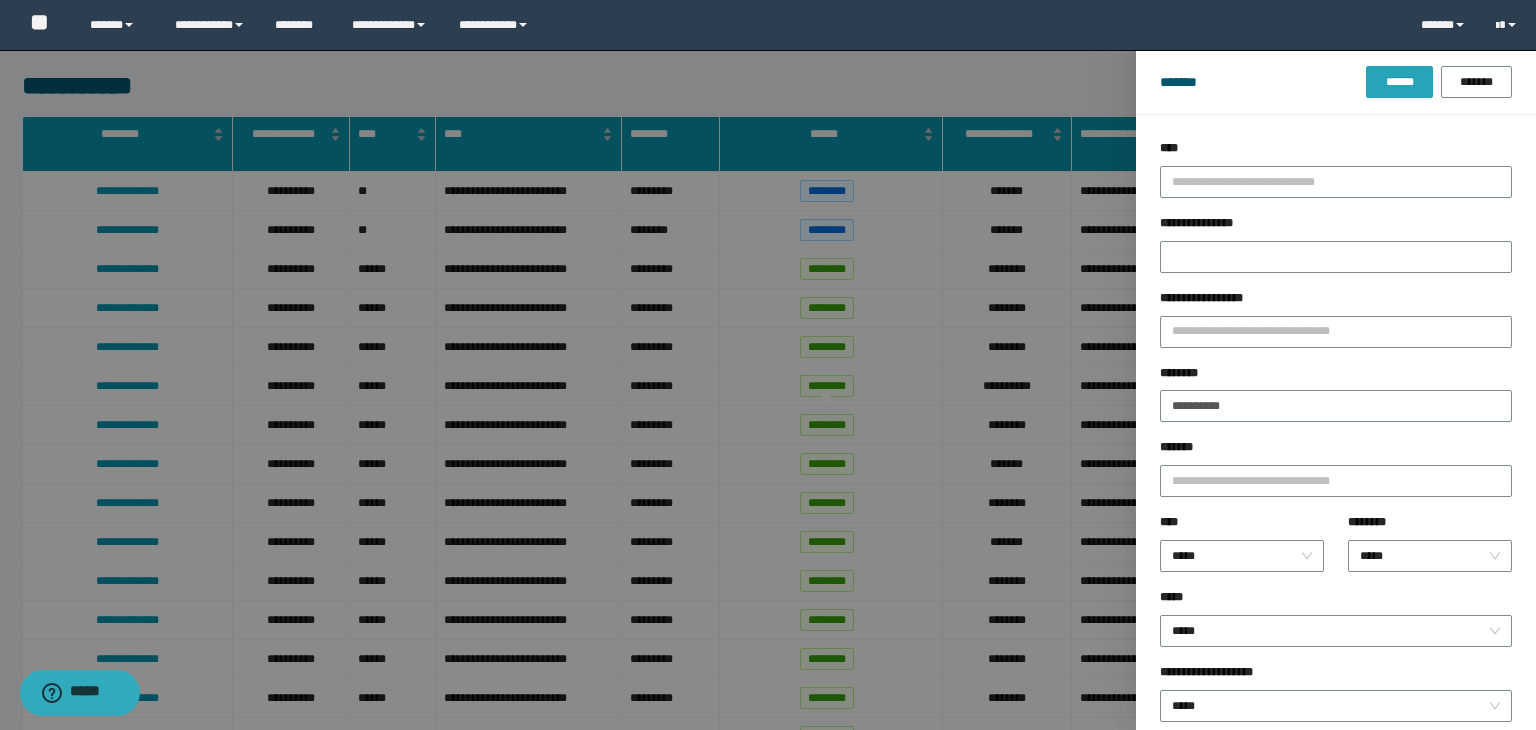 click on "******" at bounding box center (1399, 82) 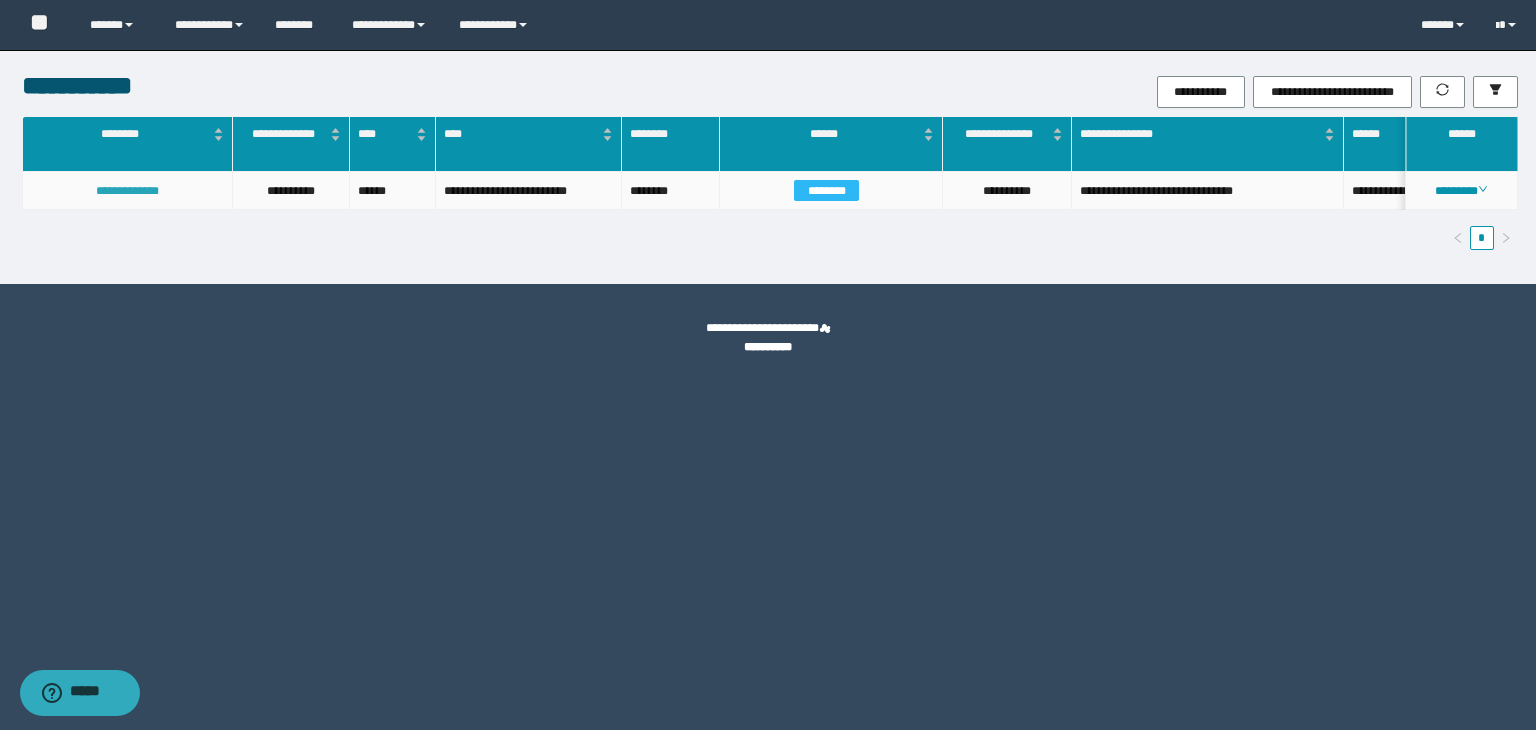click on "**********" at bounding box center (127, 191) 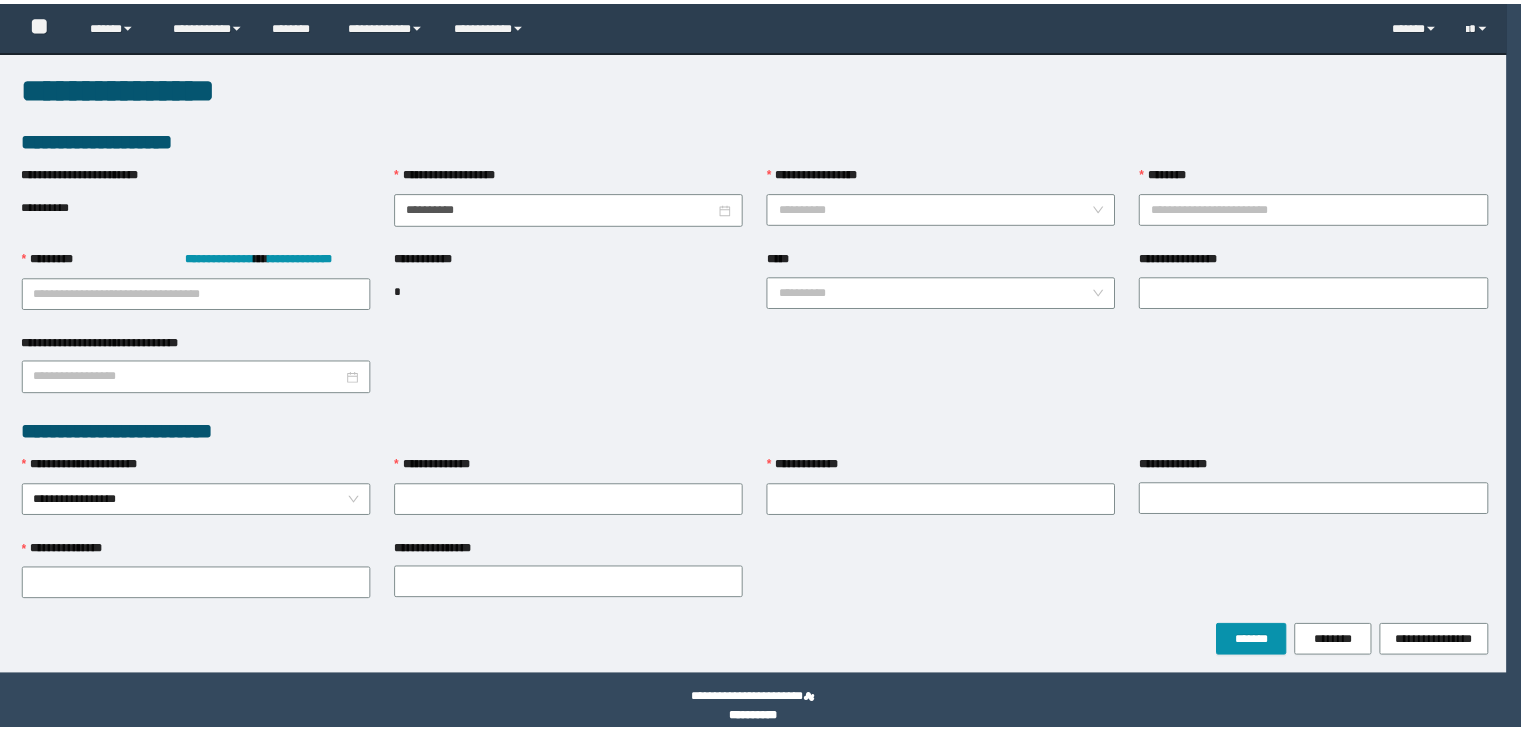 scroll, scrollTop: 0, scrollLeft: 0, axis: both 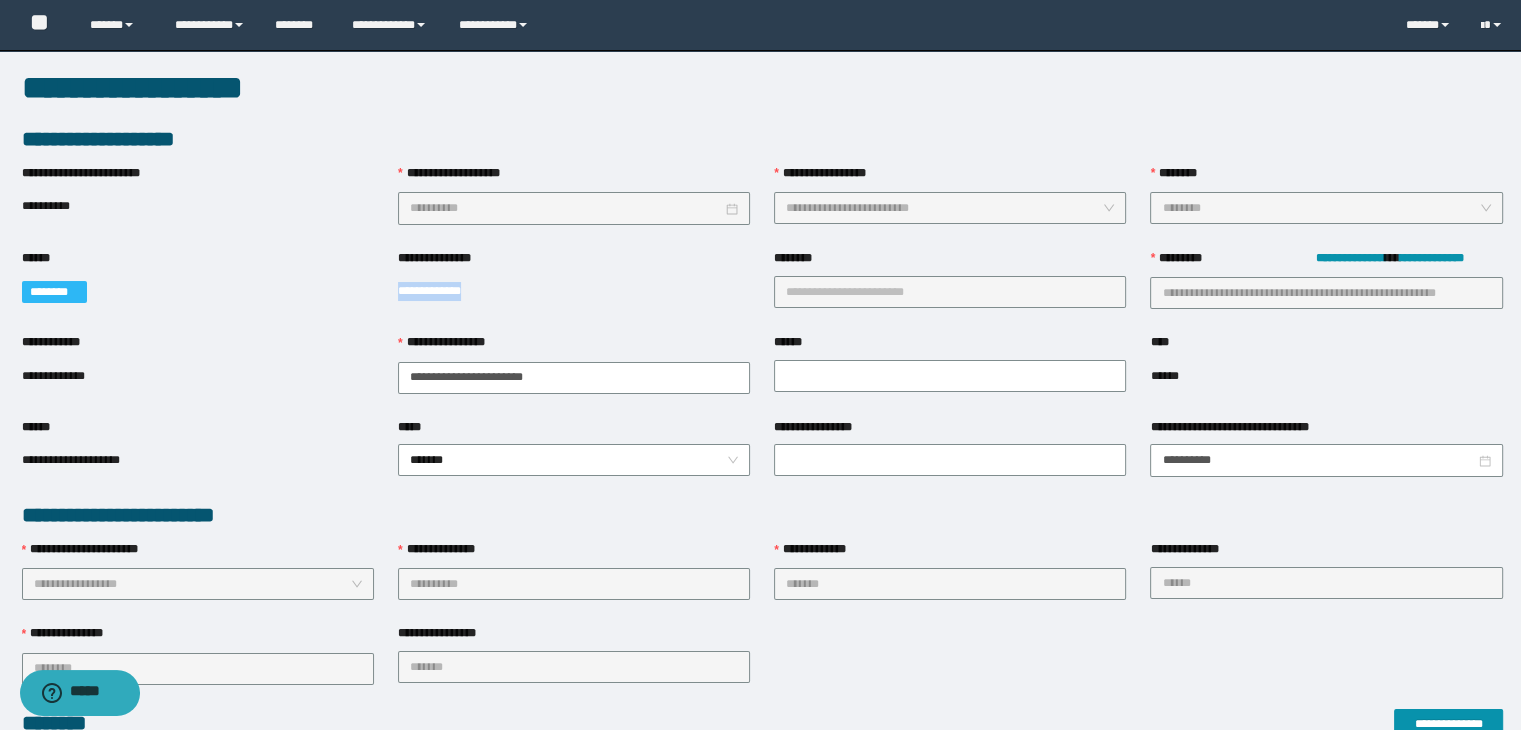 drag, startPoint x: 480, startPoint y: 291, endPoint x: 393, endPoint y: 295, distance: 87.0919 